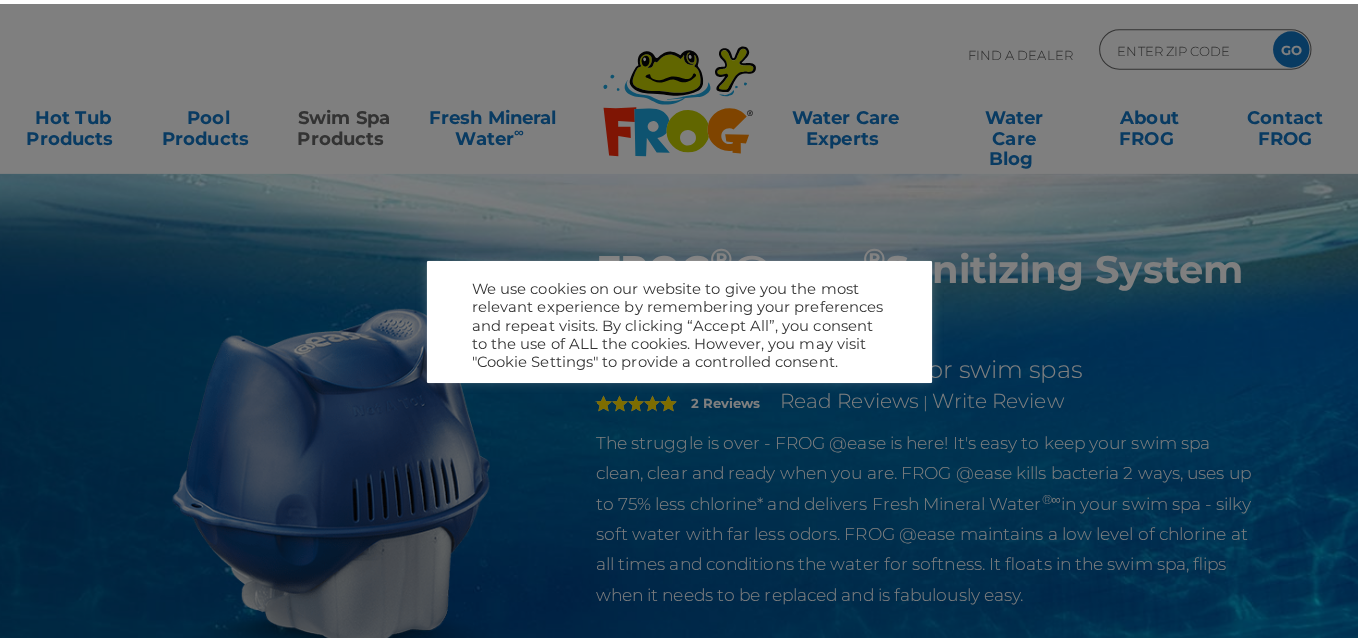 scroll, scrollTop: 0, scrollLeft: 0, axis: both 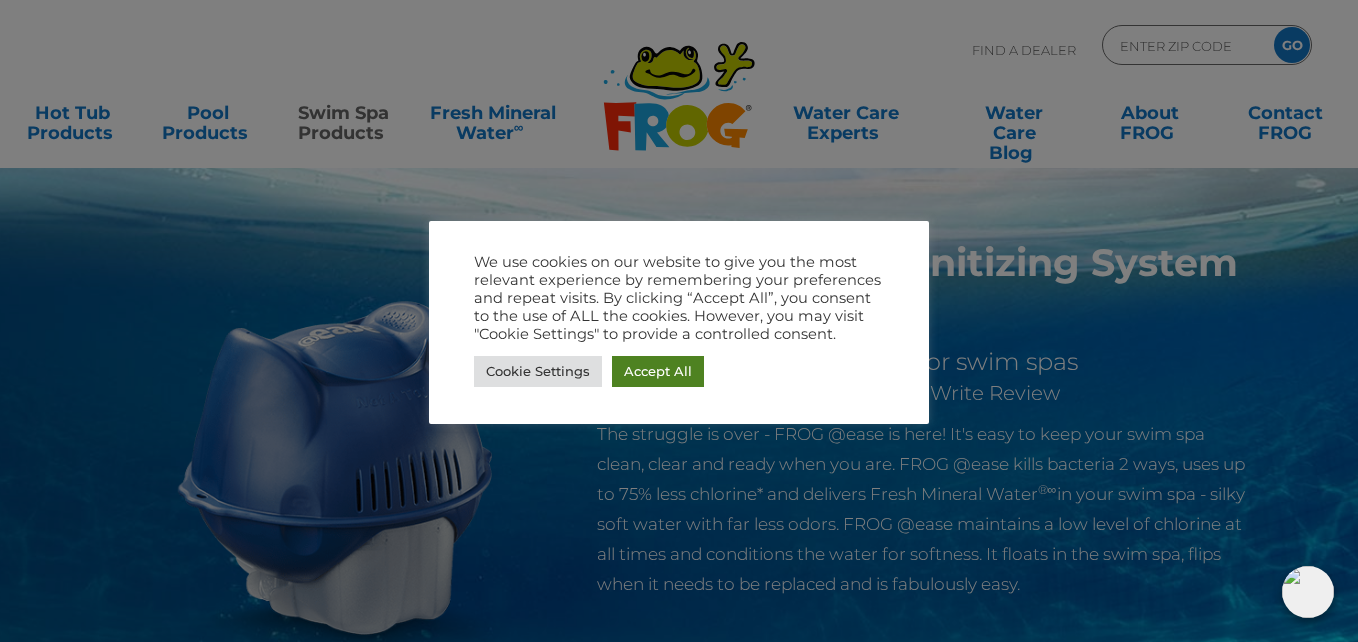 click on "Accept All" at bounding box center [658, 371] 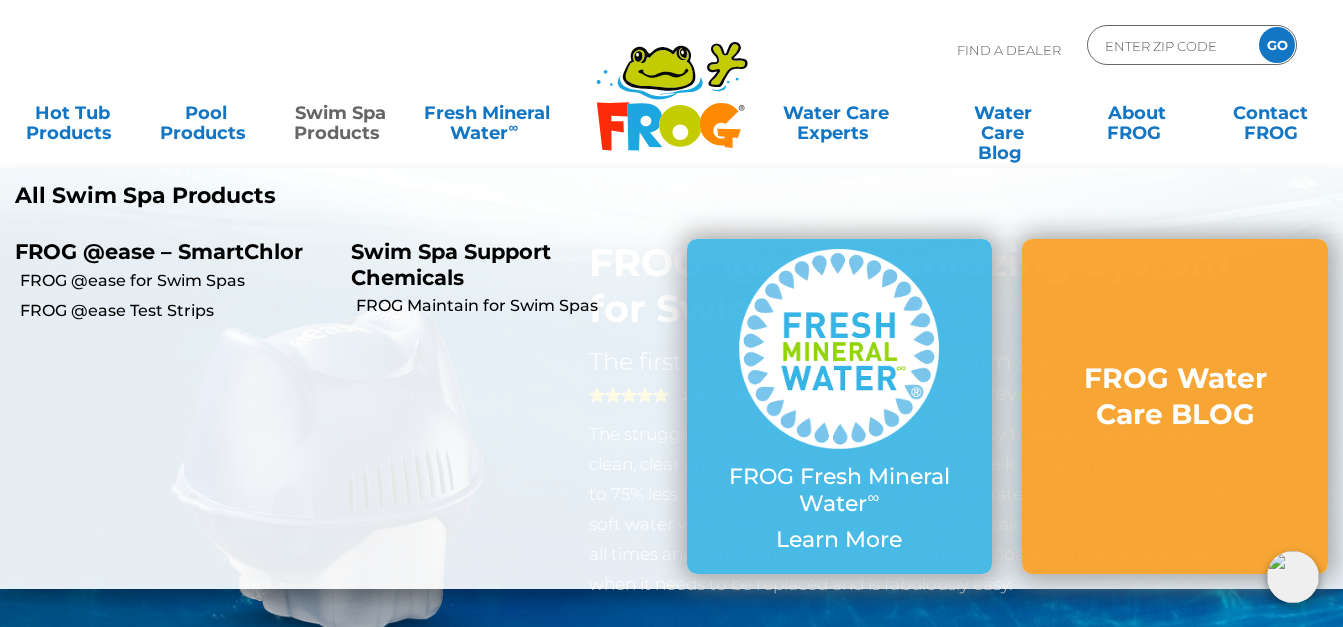 click on "Swim Spa  Products" at bounding box center [340, 113] 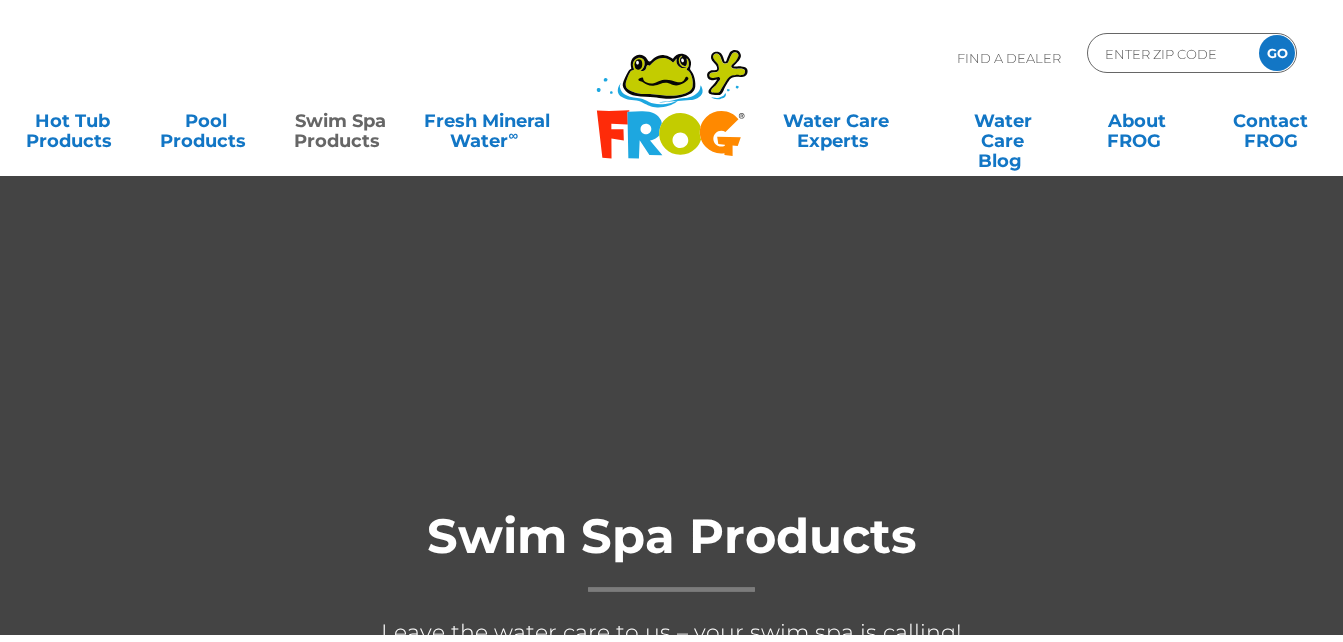 scroll, scrollTop: 0, scrollLeft: 0, axis: both 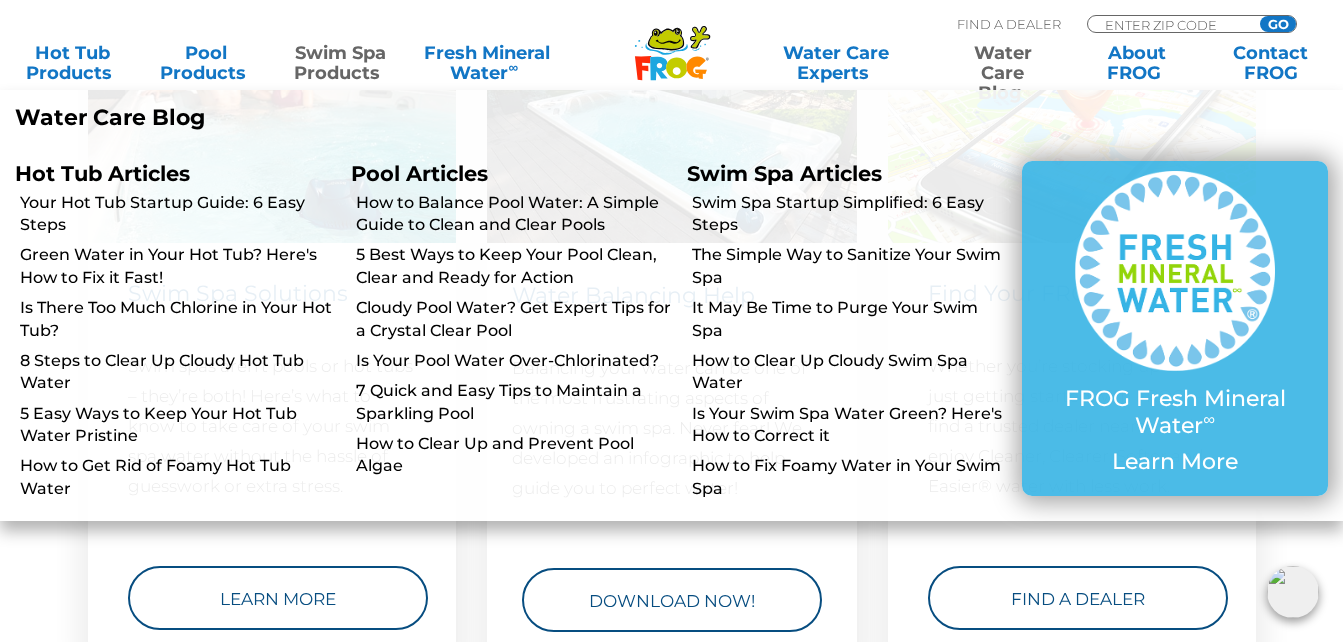 click on "Water Care  Blog" at bounding box center (1003, 63) 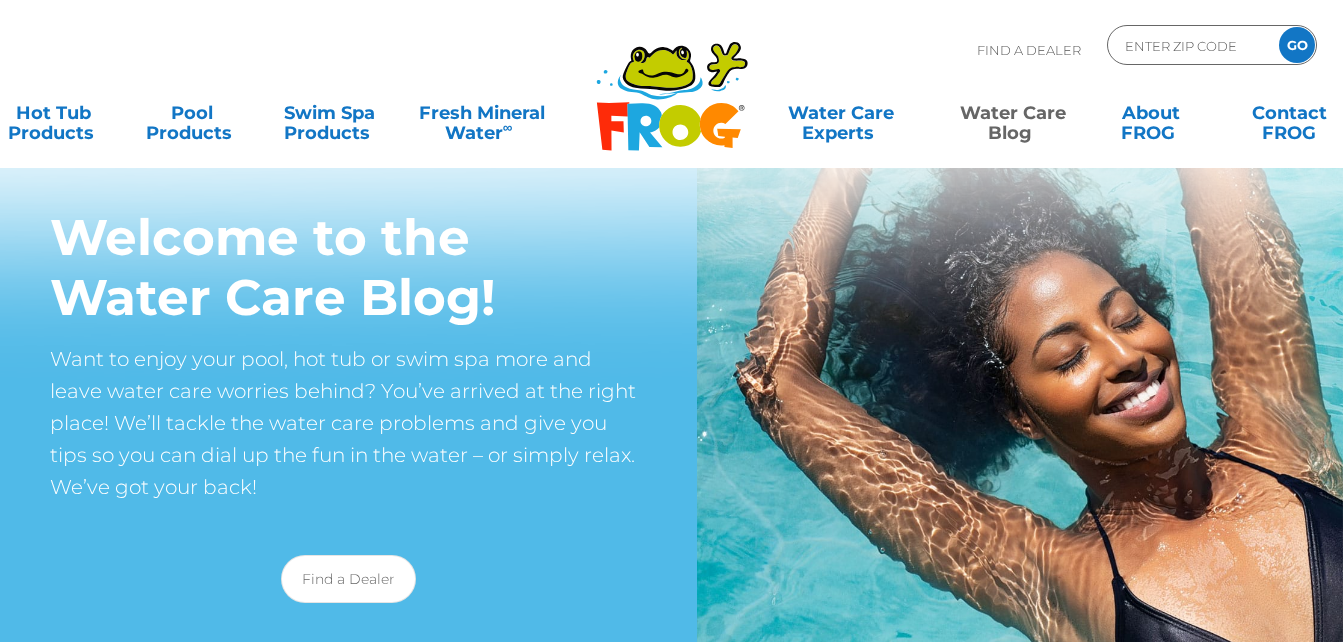 scroll, scrollTop: 0, scrollLeft: 0, axis: both 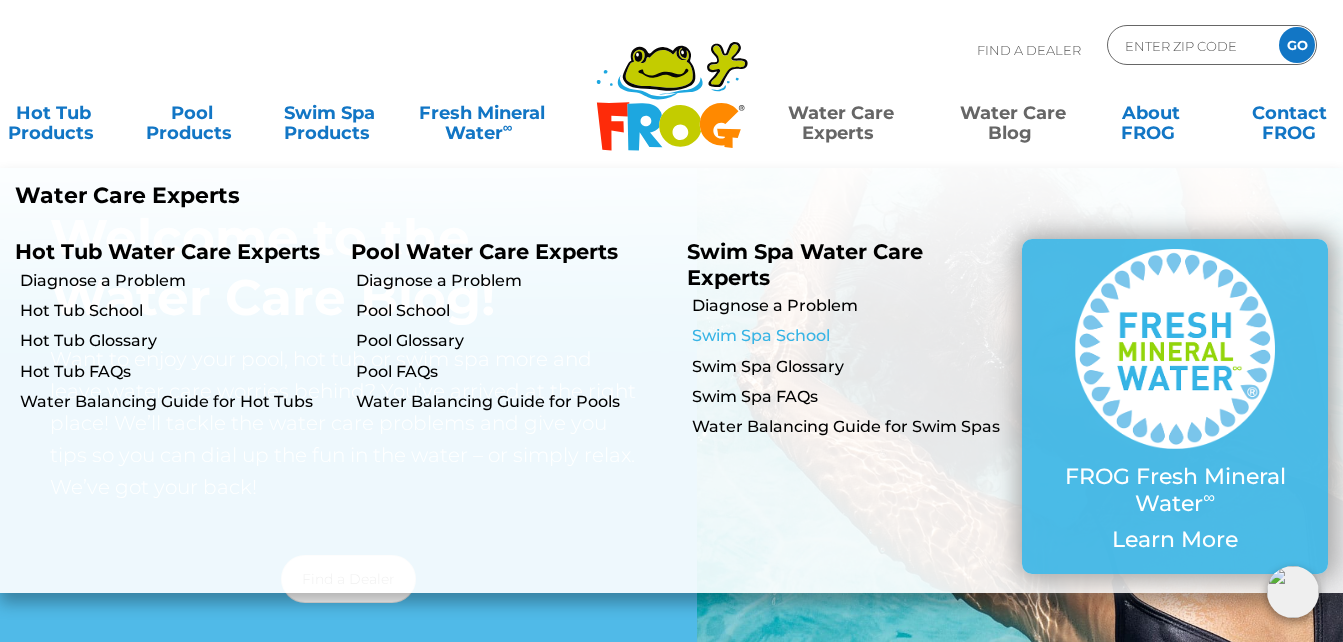 click on "Swim Spa School" at bounding box center (850, 336) 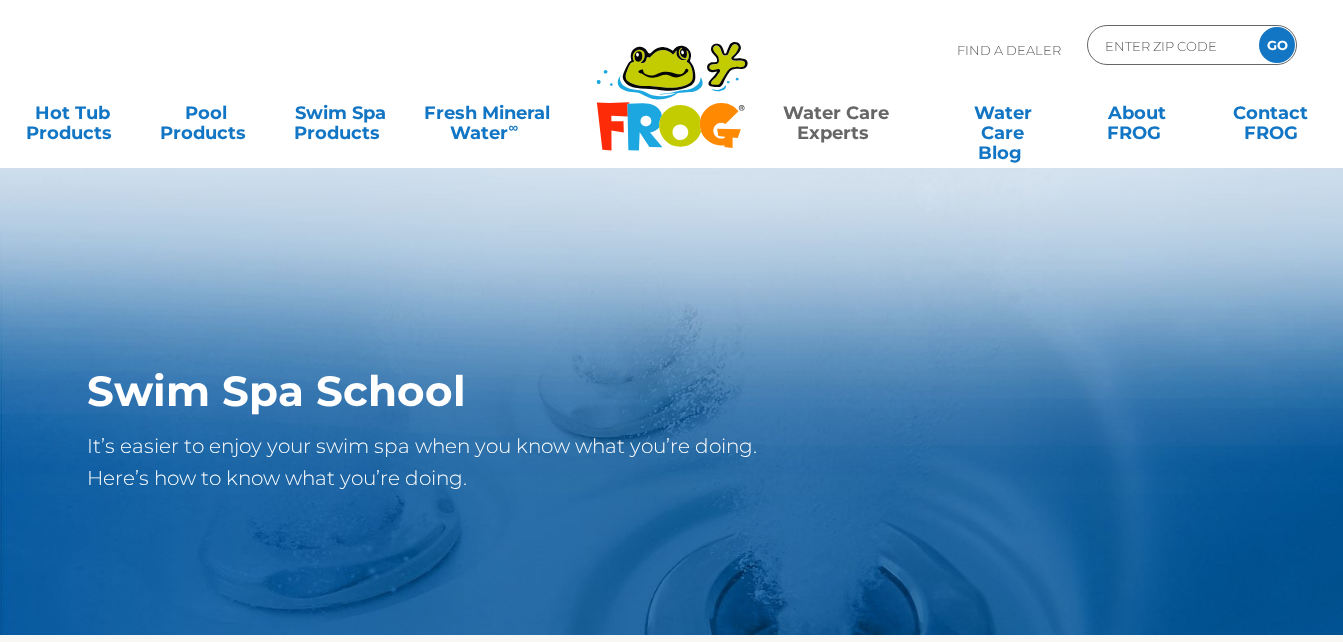 scroll, scrollTop: 0, scrollLeft: 0, axis: both 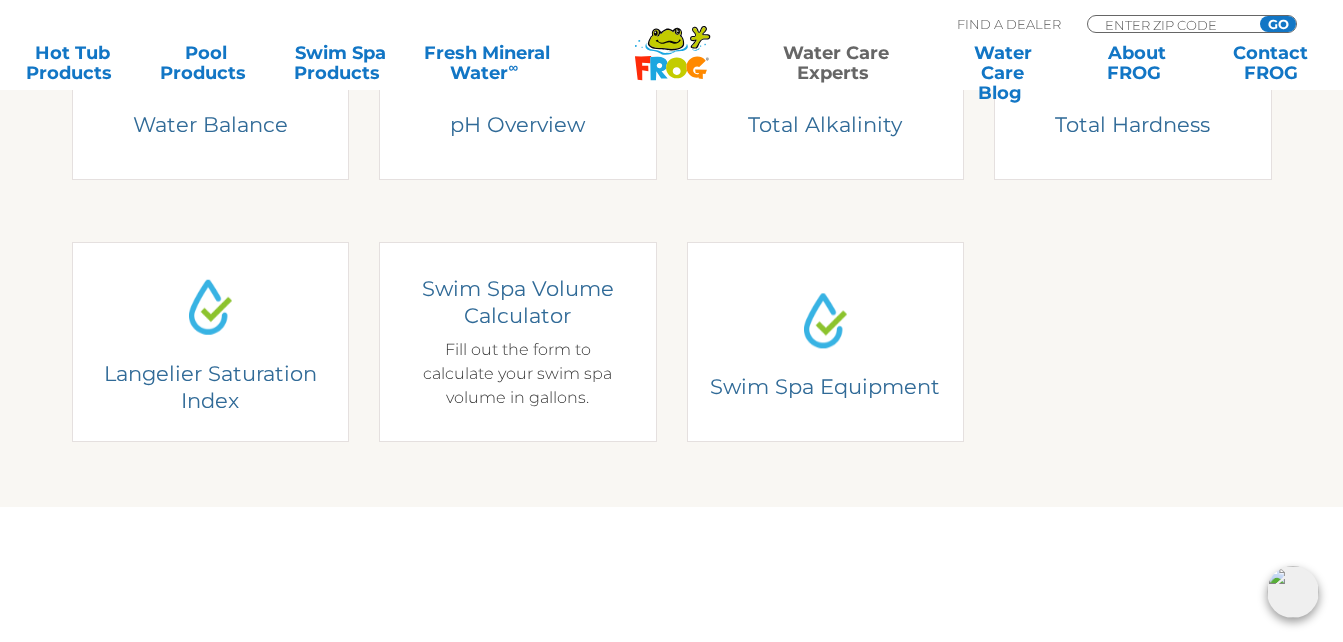 click on "Swim Spa Volume Calculator Fill out the form to calculate your swim spa volume in gallons." at bounding box center [518, 342] 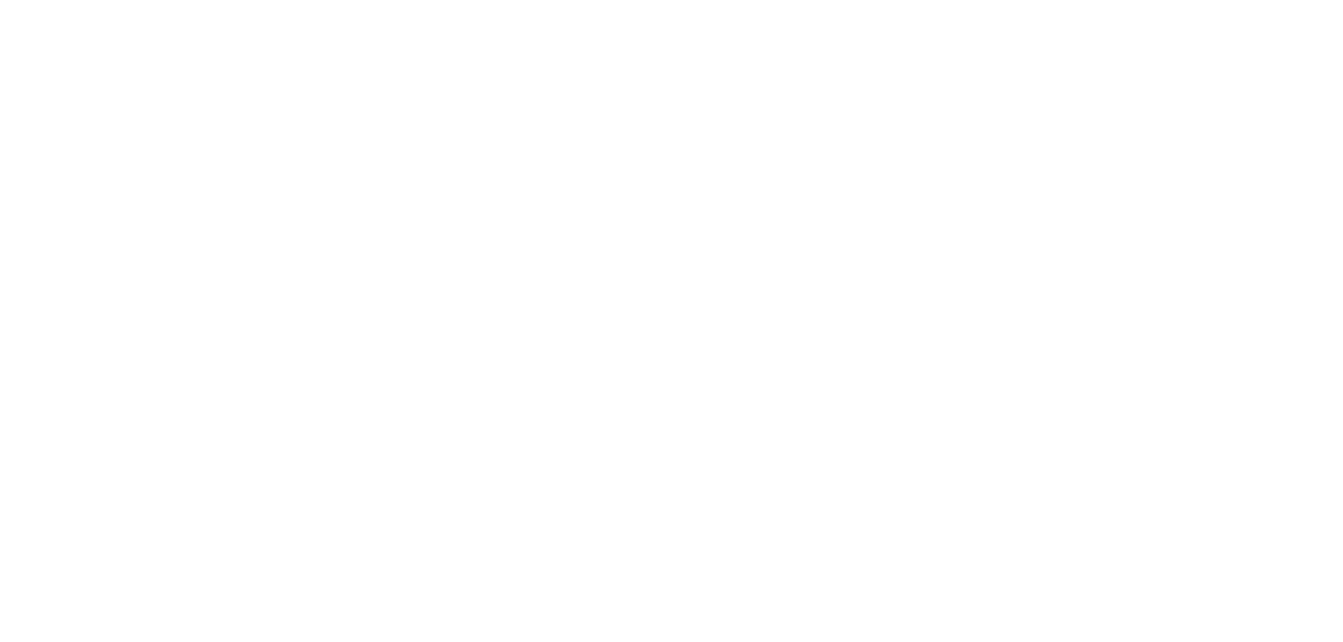 scroll, scrollTop: 0, scrollLeft: 0, axis: both 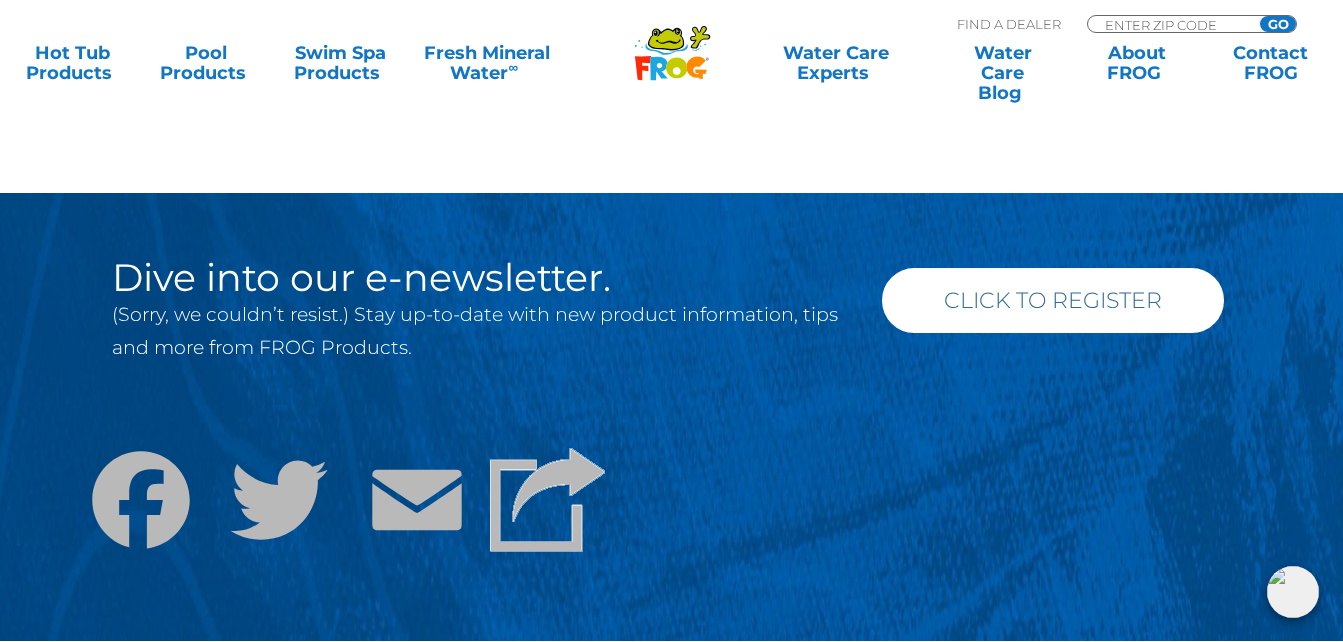click on "Click to Register" at bounding box center (1053, 300) 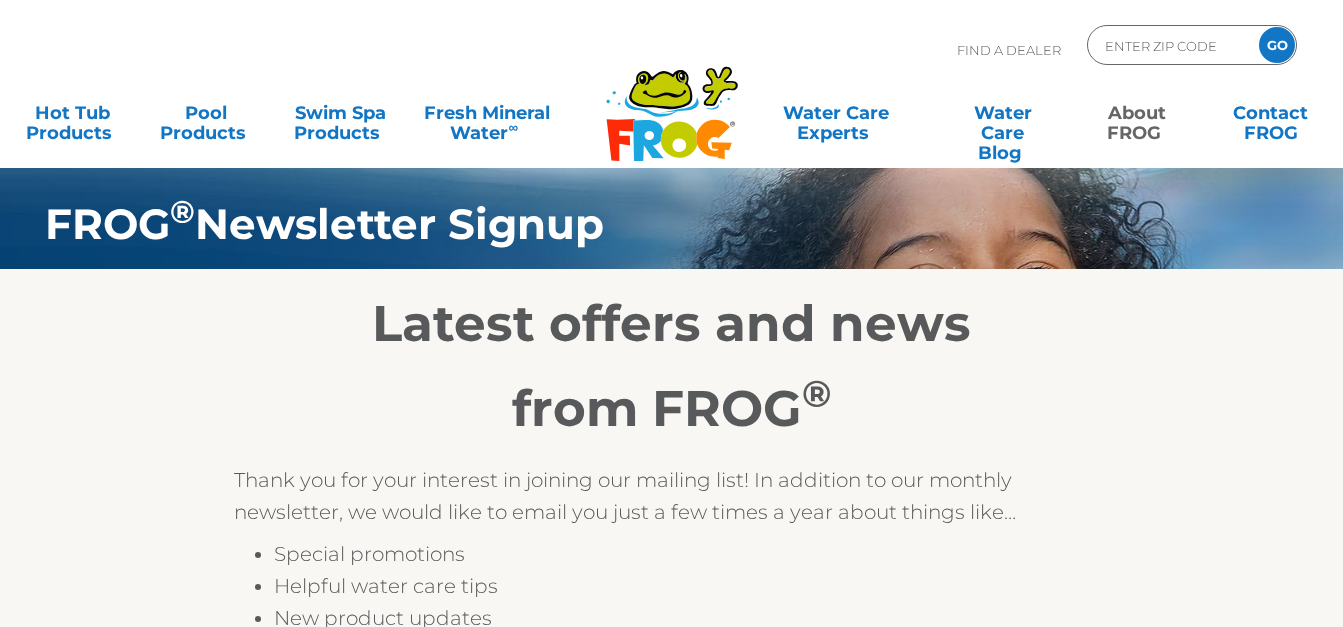 scroll, scrollTop: 0, scrollLeft: 0, axis: both 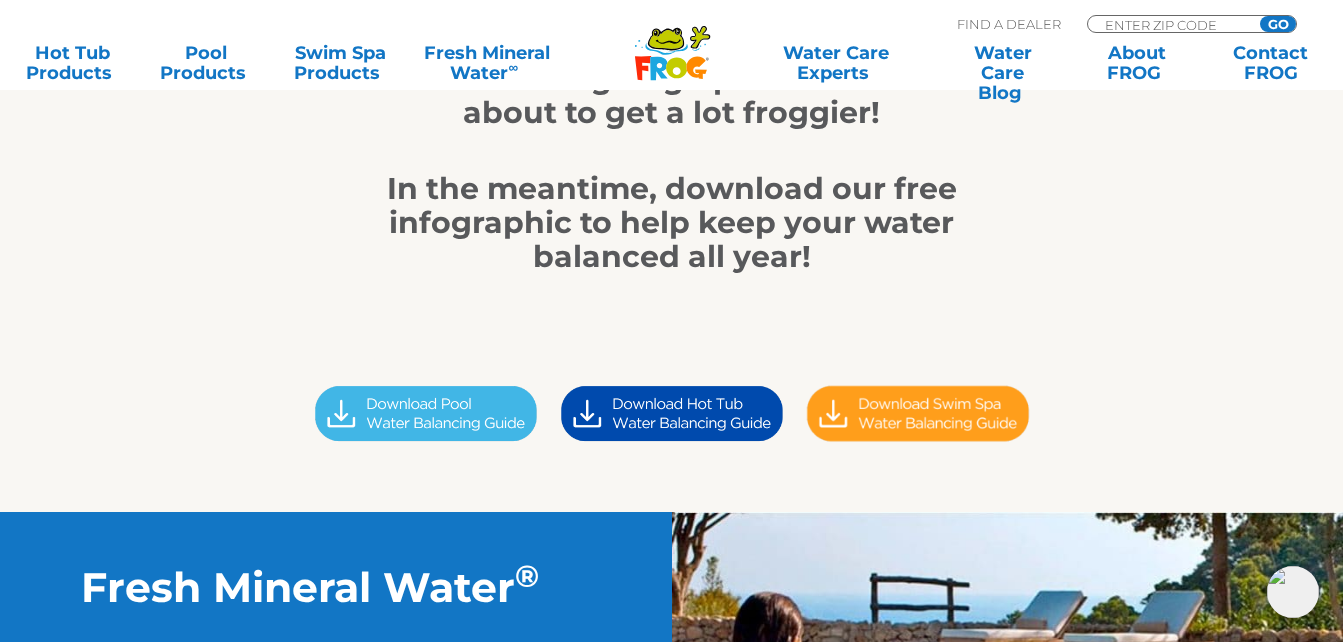 click at bounding box center [918, 413] 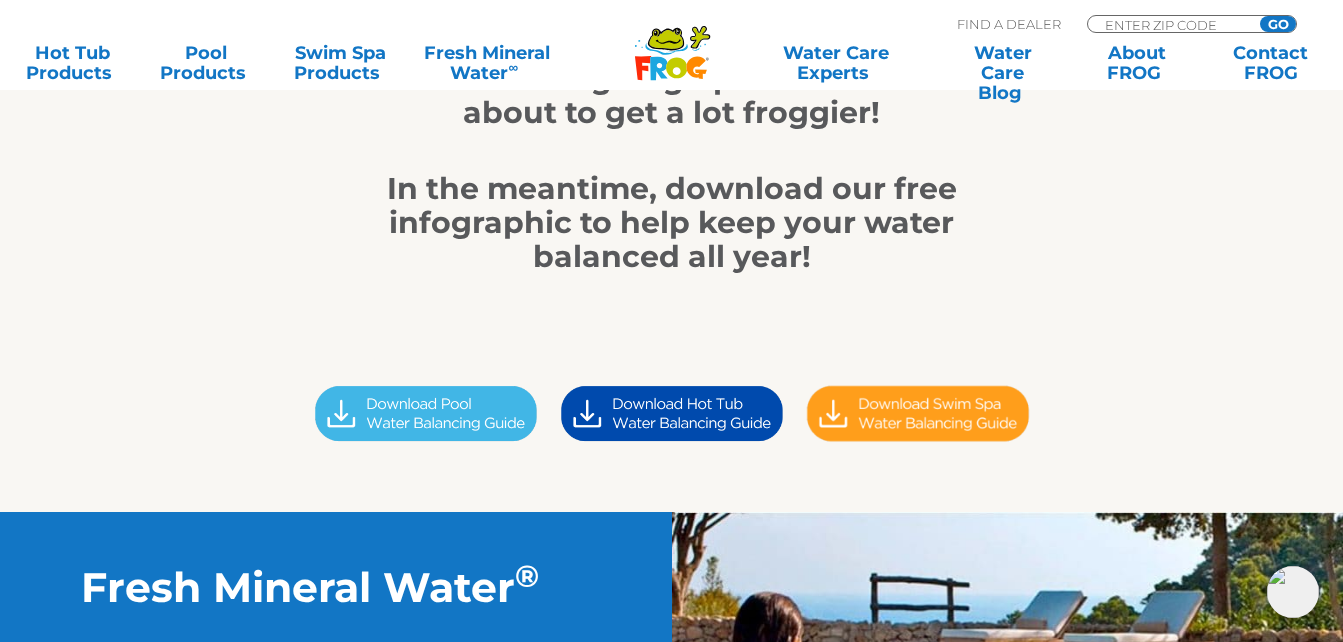 click at bounding box center (672, 413) 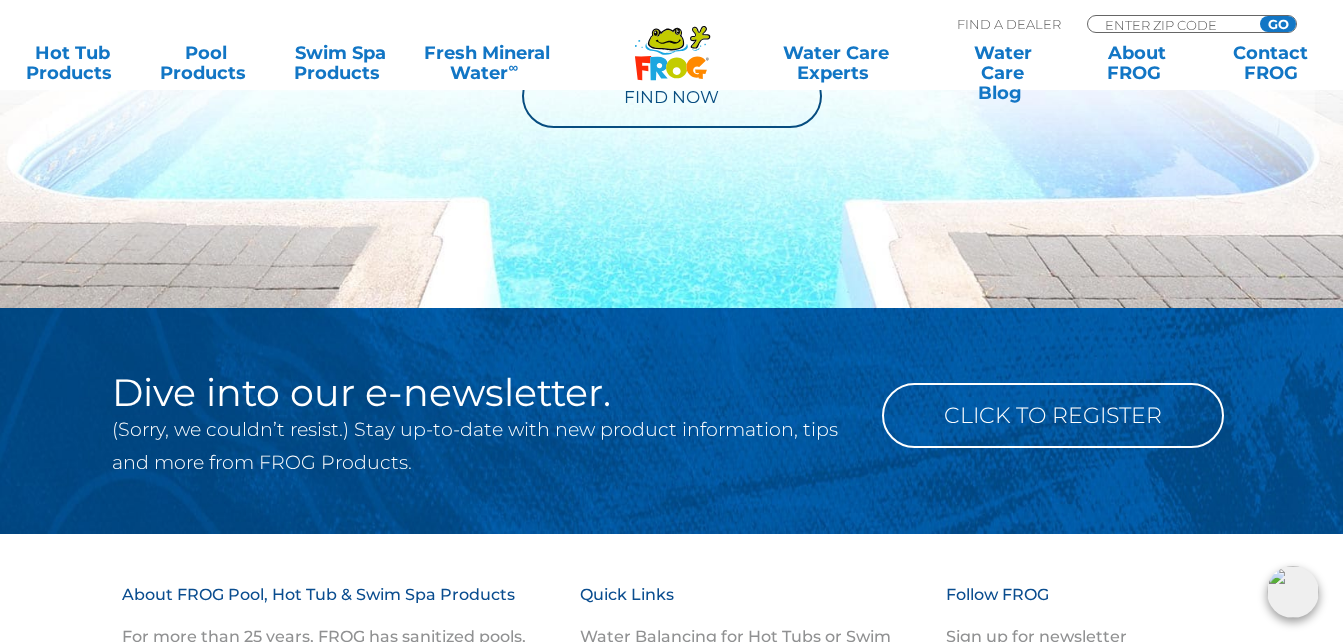 scroll, scrollTop: 1720, scrollLeft: 0, axis: vertical 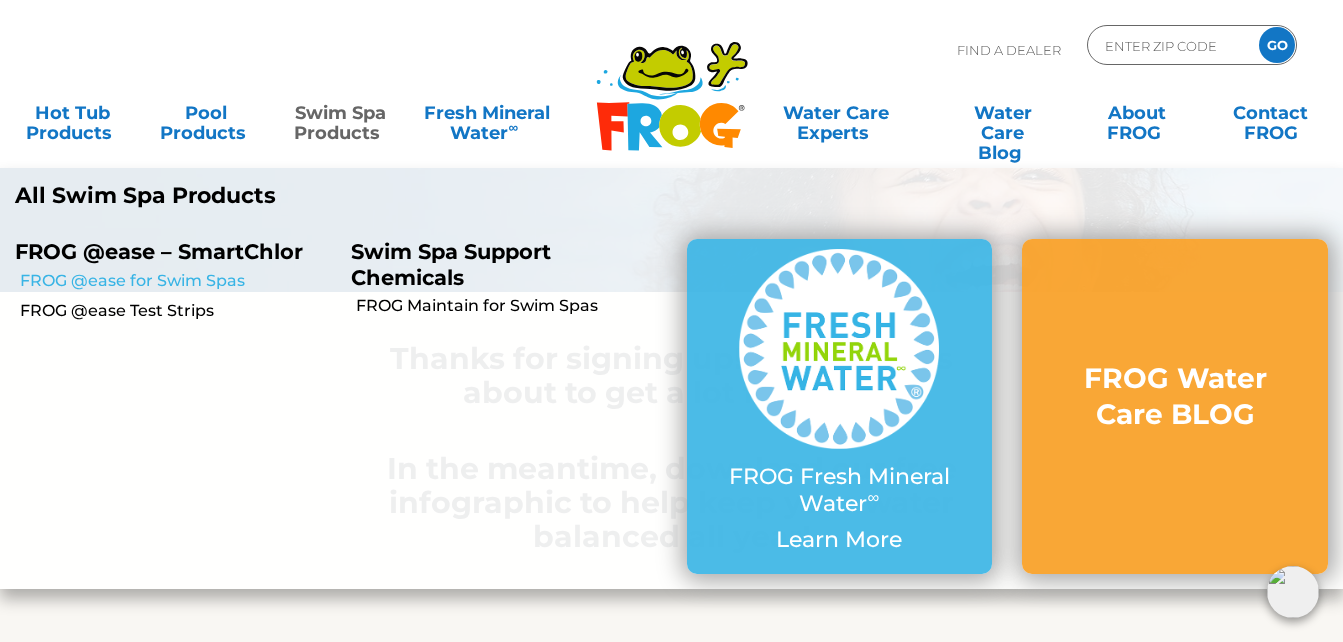 click on "FROG @ease for Swim Spas" at bounding box center (178, 281) 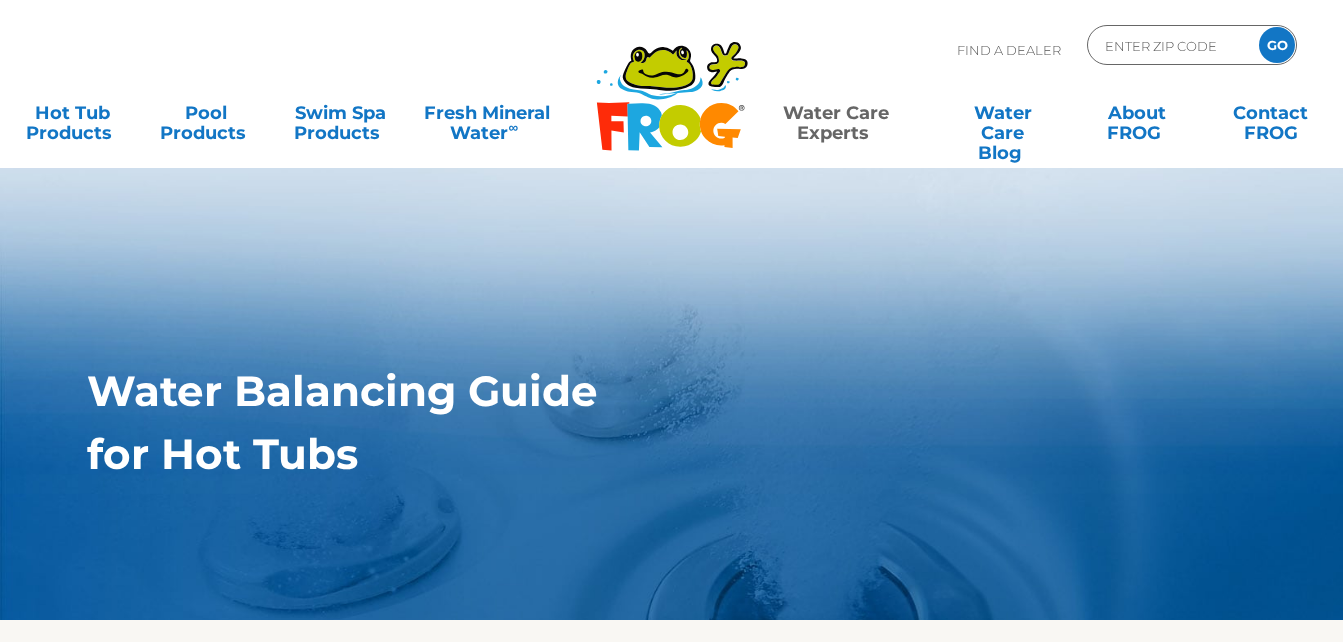 scroll, scrollTop: 0, scrollLeft: 0, axis: both 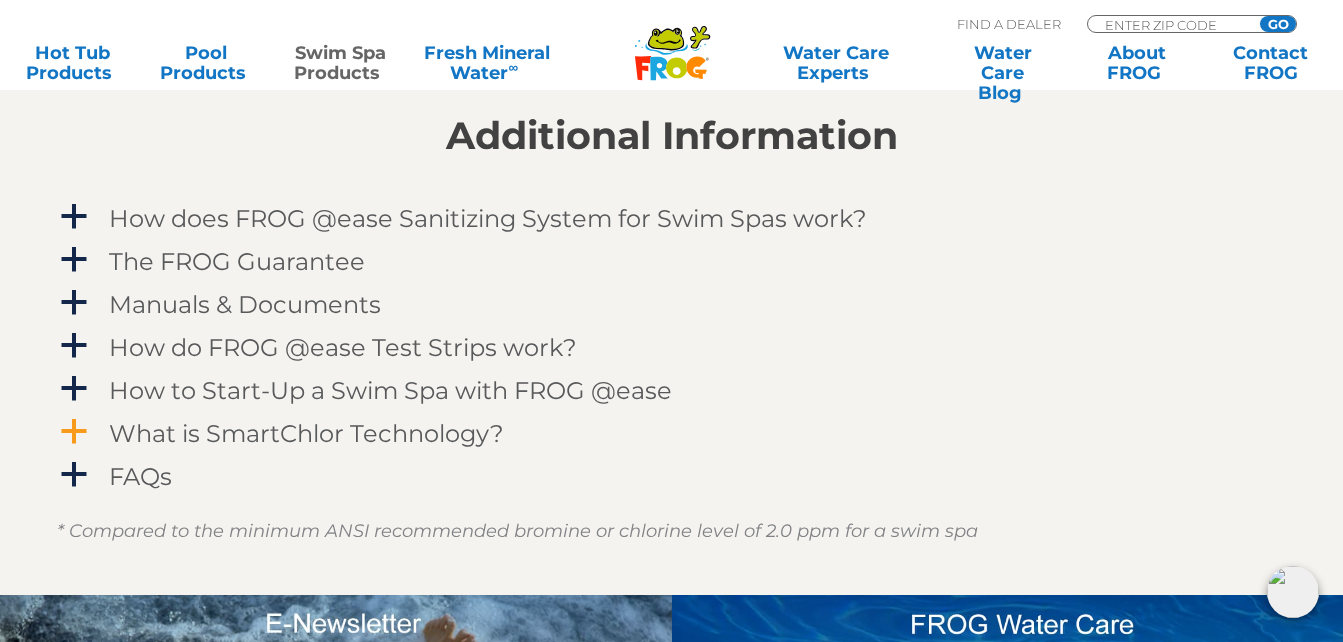 click on "a" at bounding box center [74, 432] 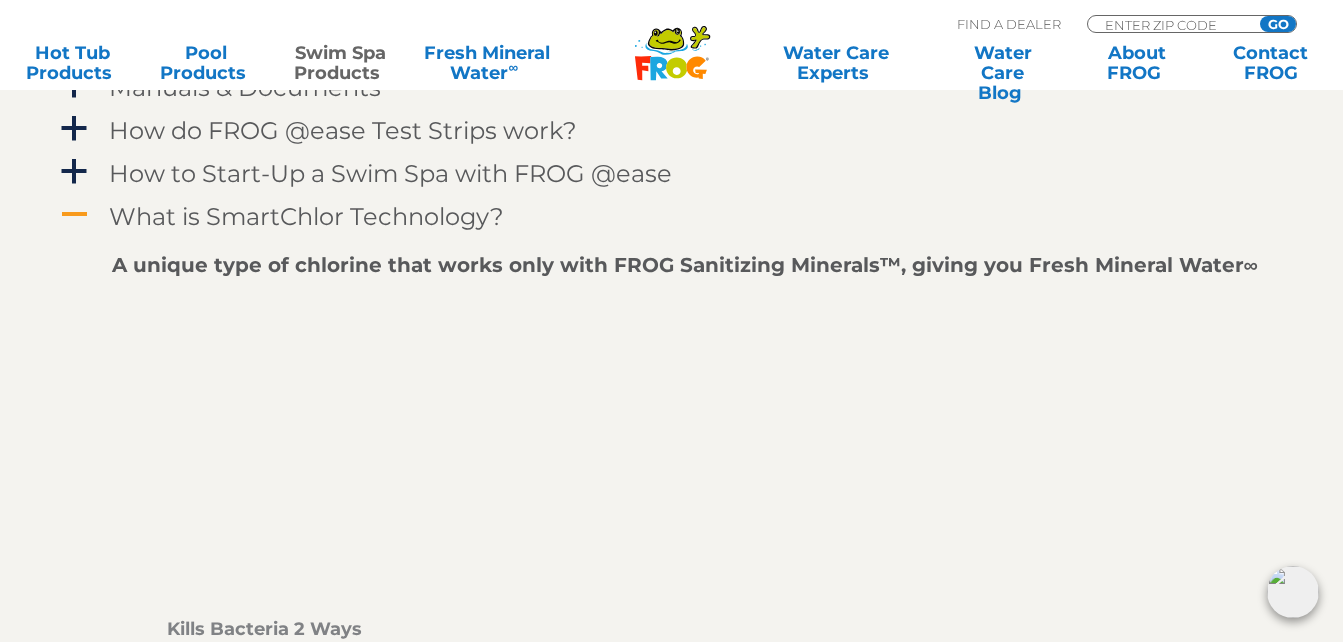 scroll, scrollTop: 2604, scrollLeft: 0, axis: vertical 